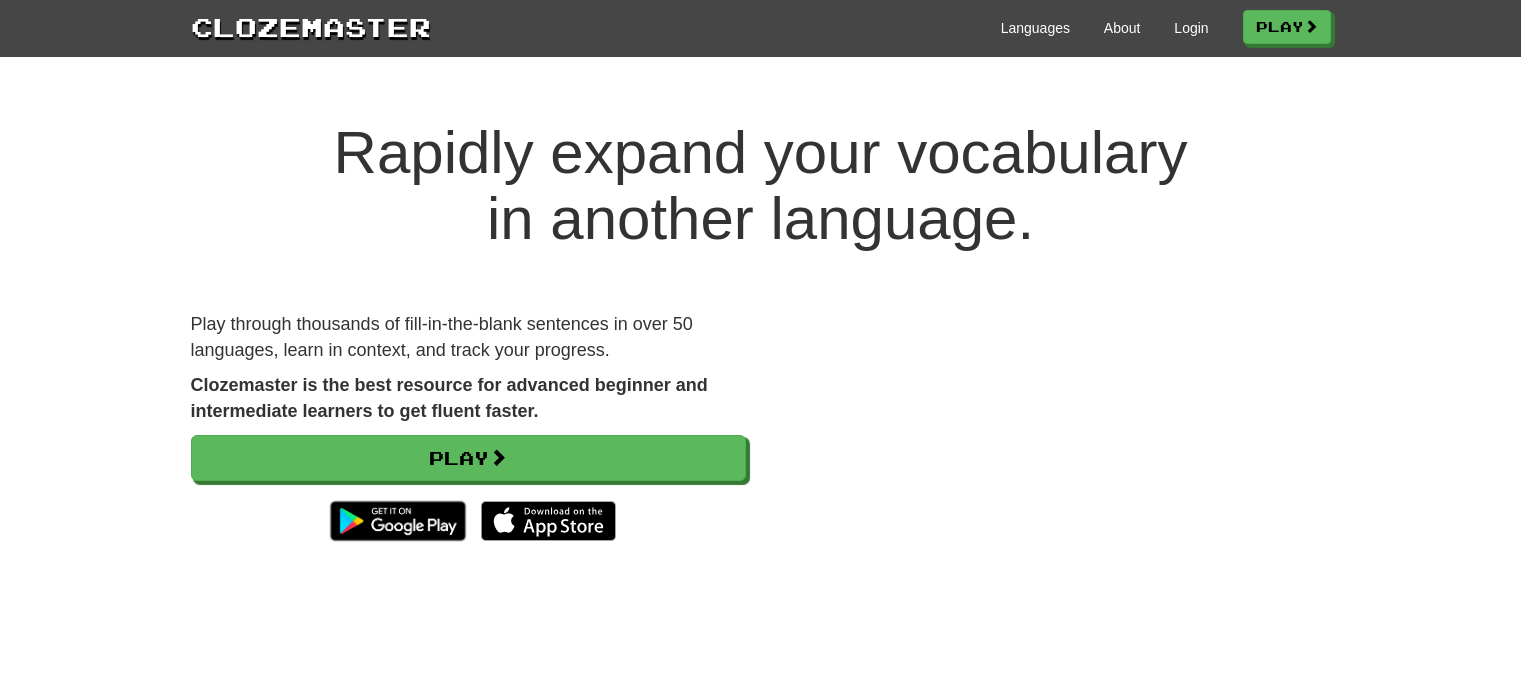scroll, scrollTop: 0, scrollLeft: 0, axis: both 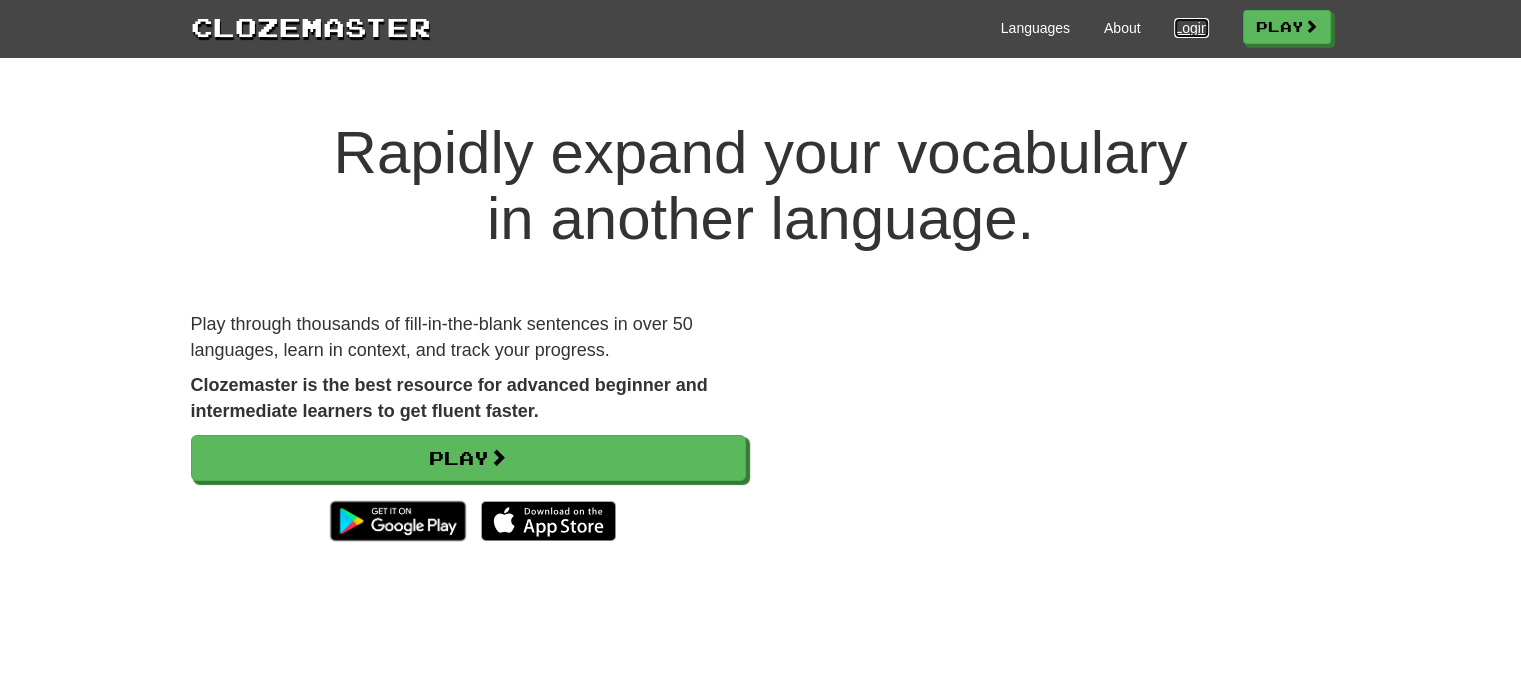 click on "Login" at bounding box center (1191, 28) 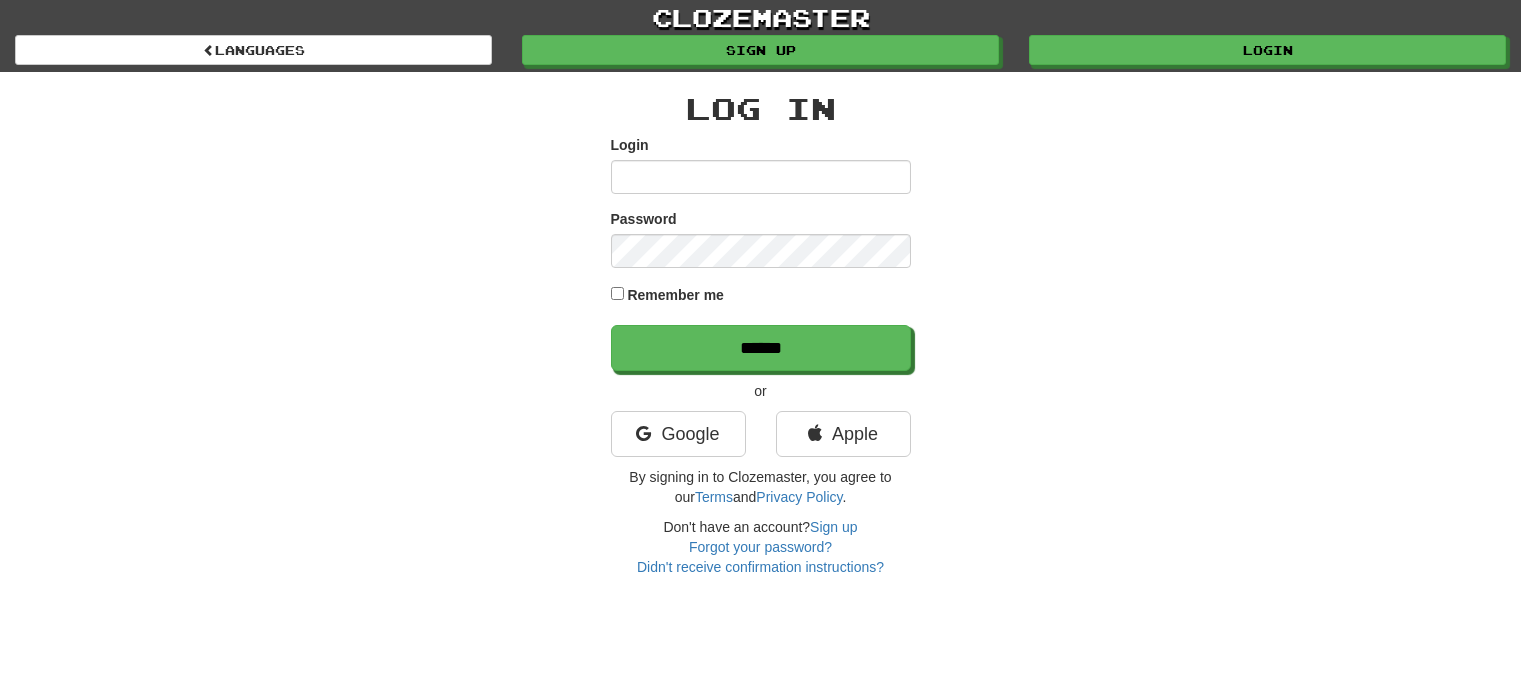 scroll, scrollTop: 0, scrollLeft: 0, axis: both 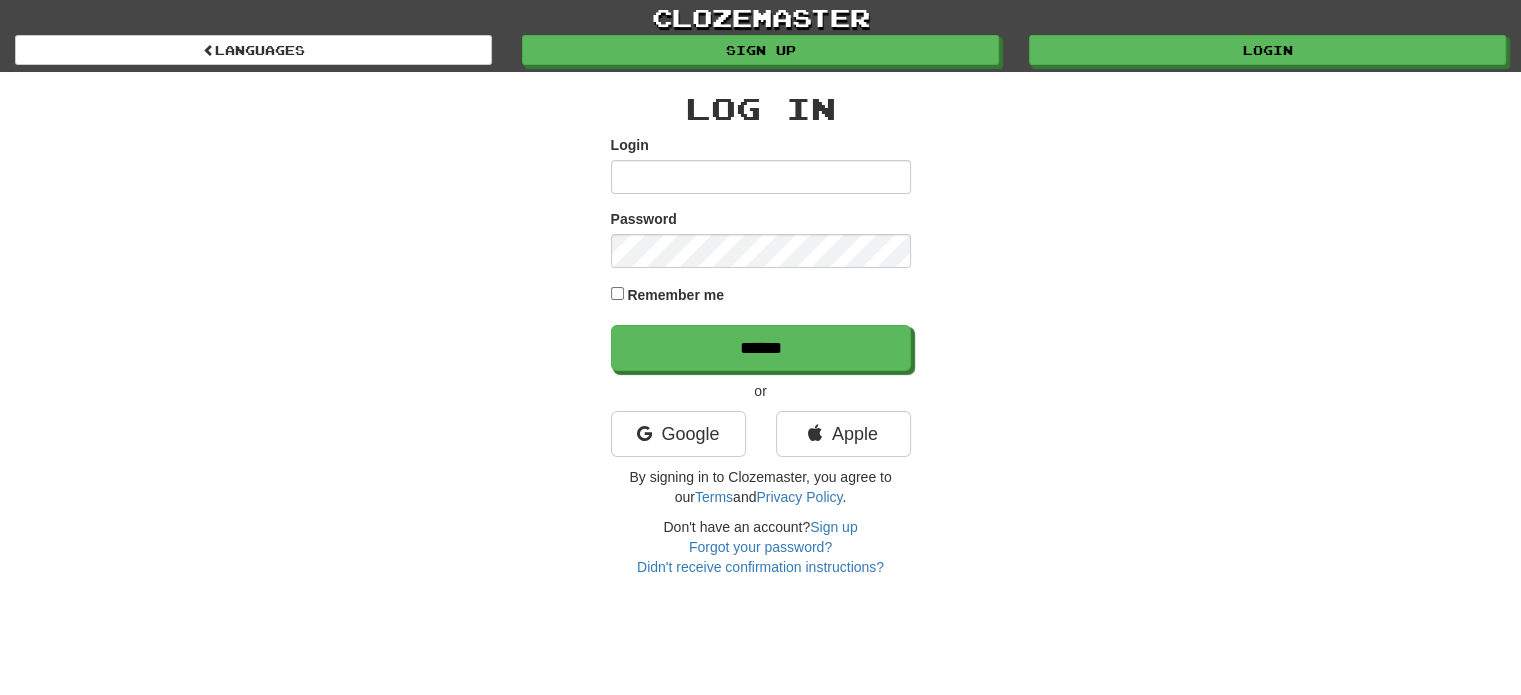 click on "Login" at bounding box center (761, 177) 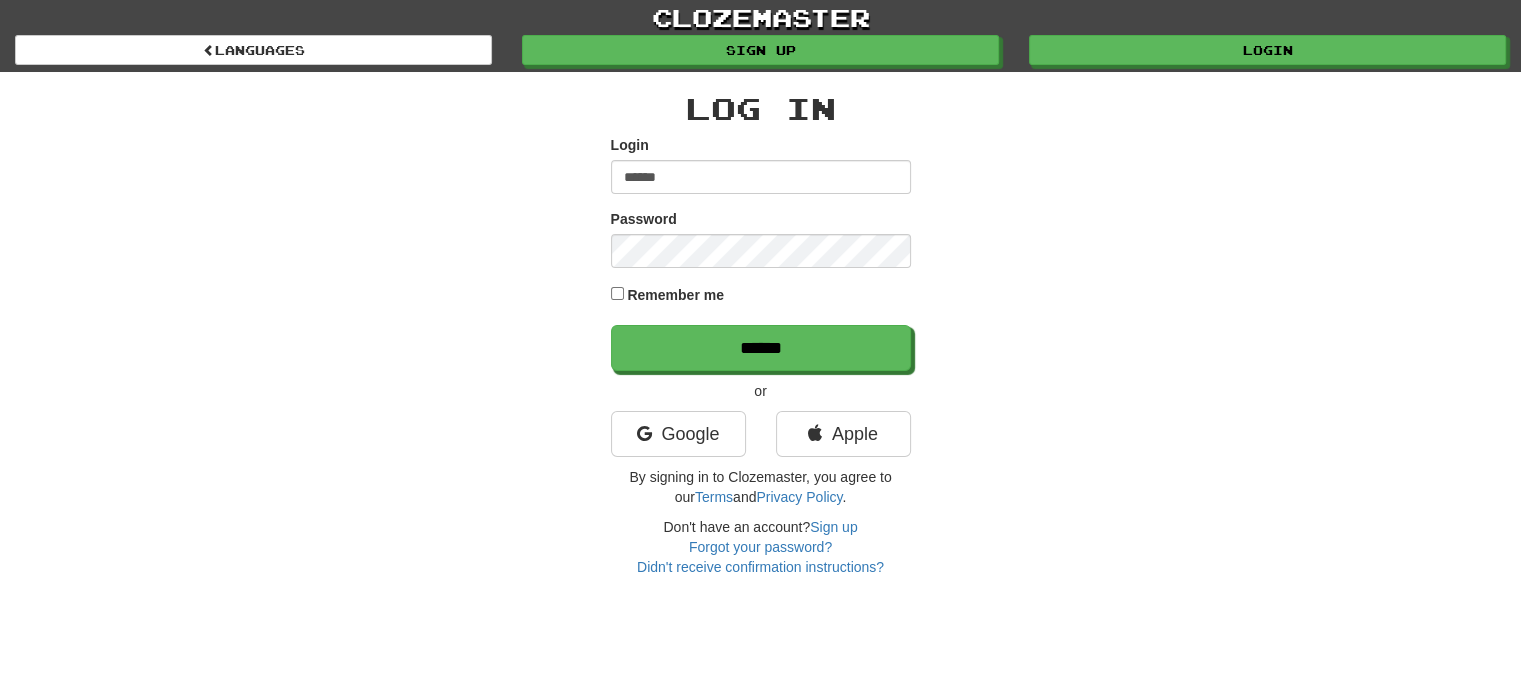 type on "*****" 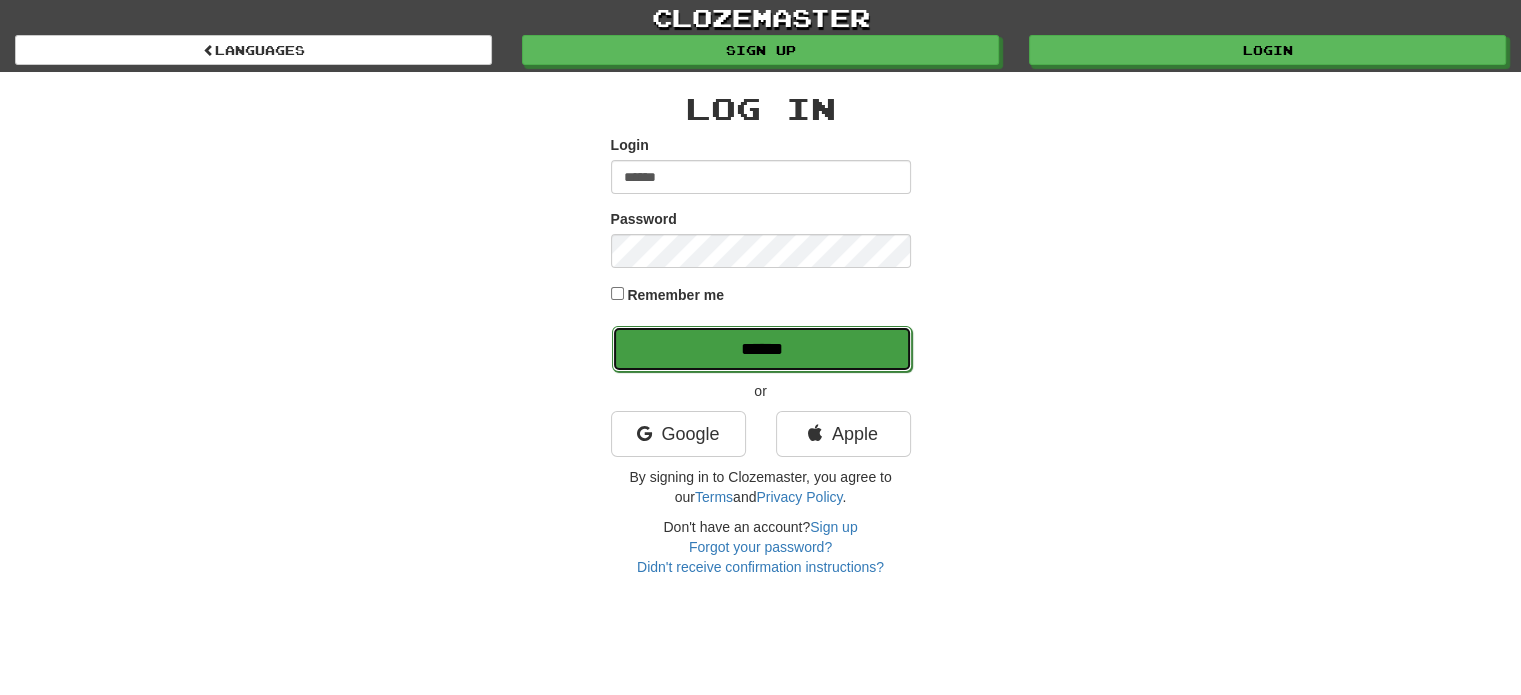 click on "******" at bounding box center (762, 349) 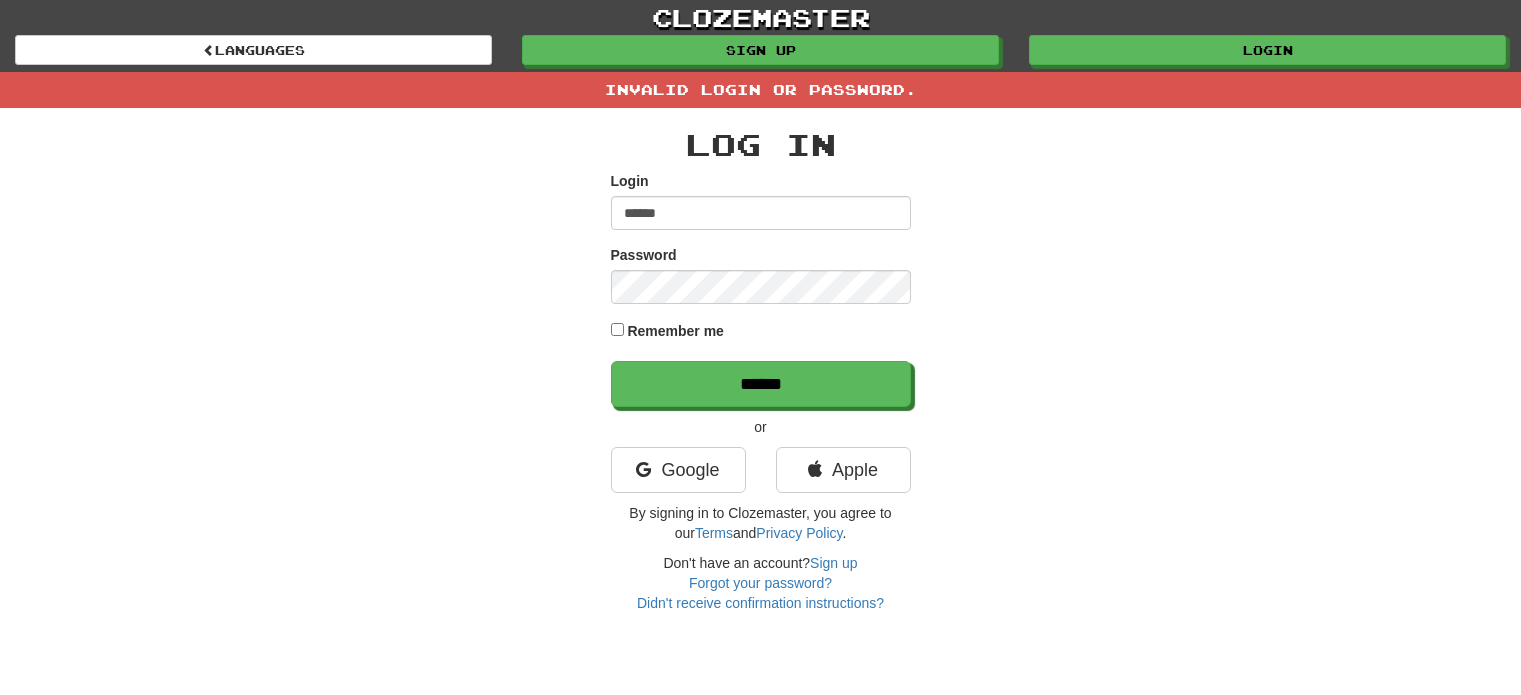 scroll, scrollTop: 0, scrollLeft: 0, axis: both 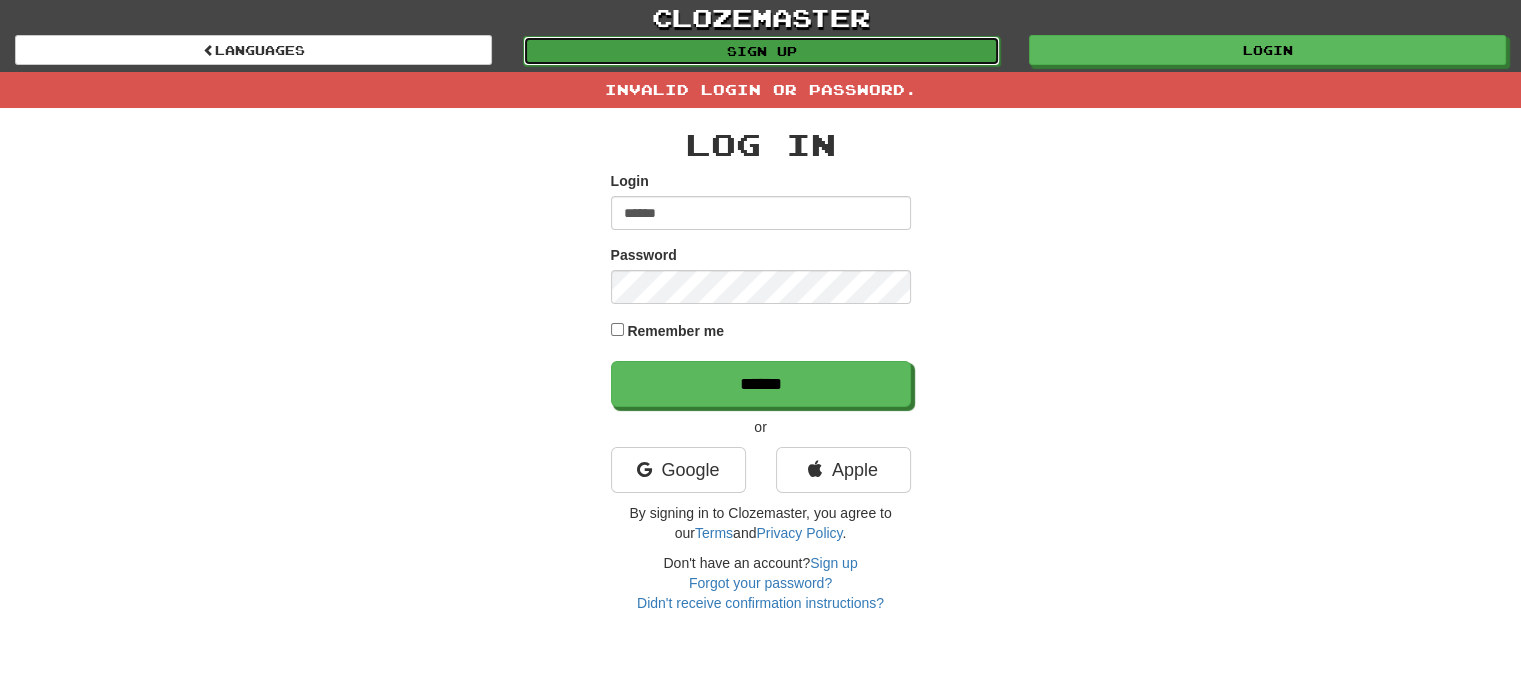 click on "Sign up" at bounding box center [761, 51] 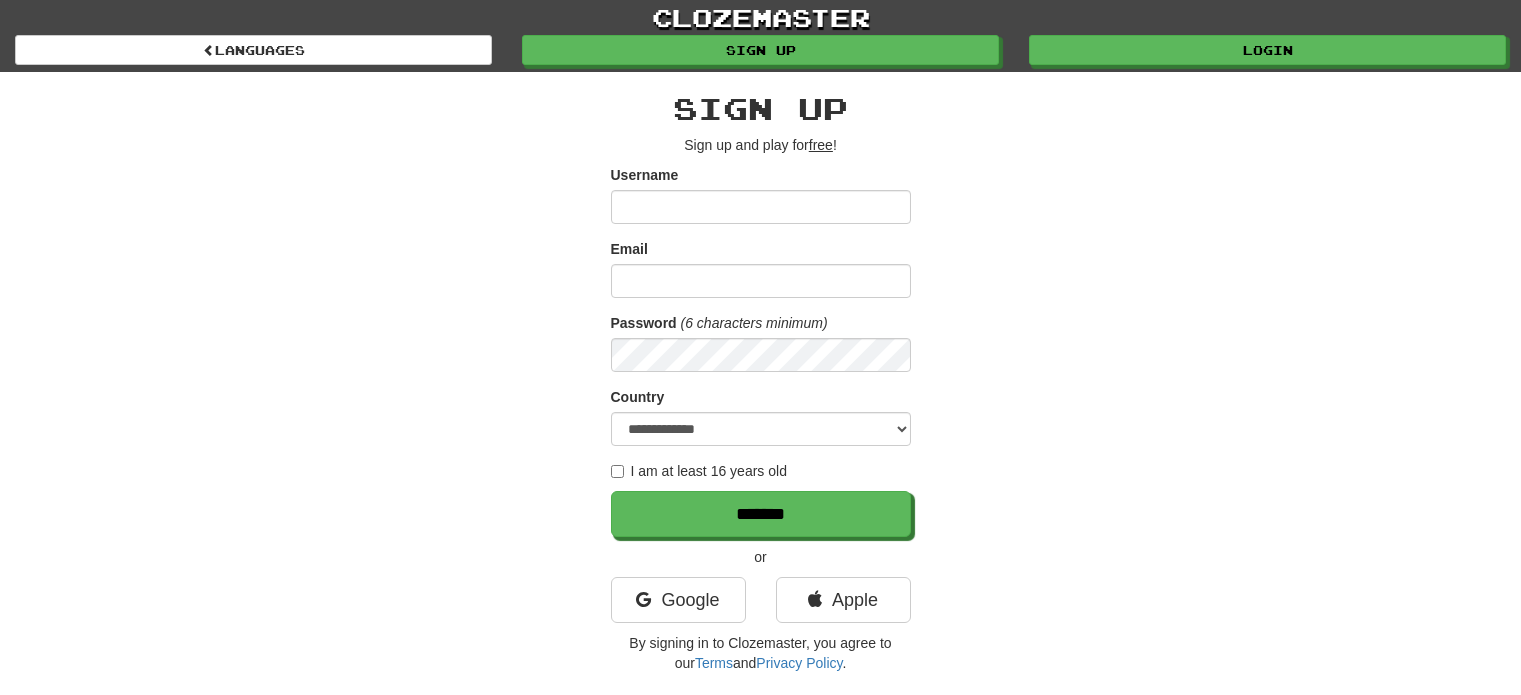 scroll, scrollTop: 0, scrollLeft: 0, axis: both 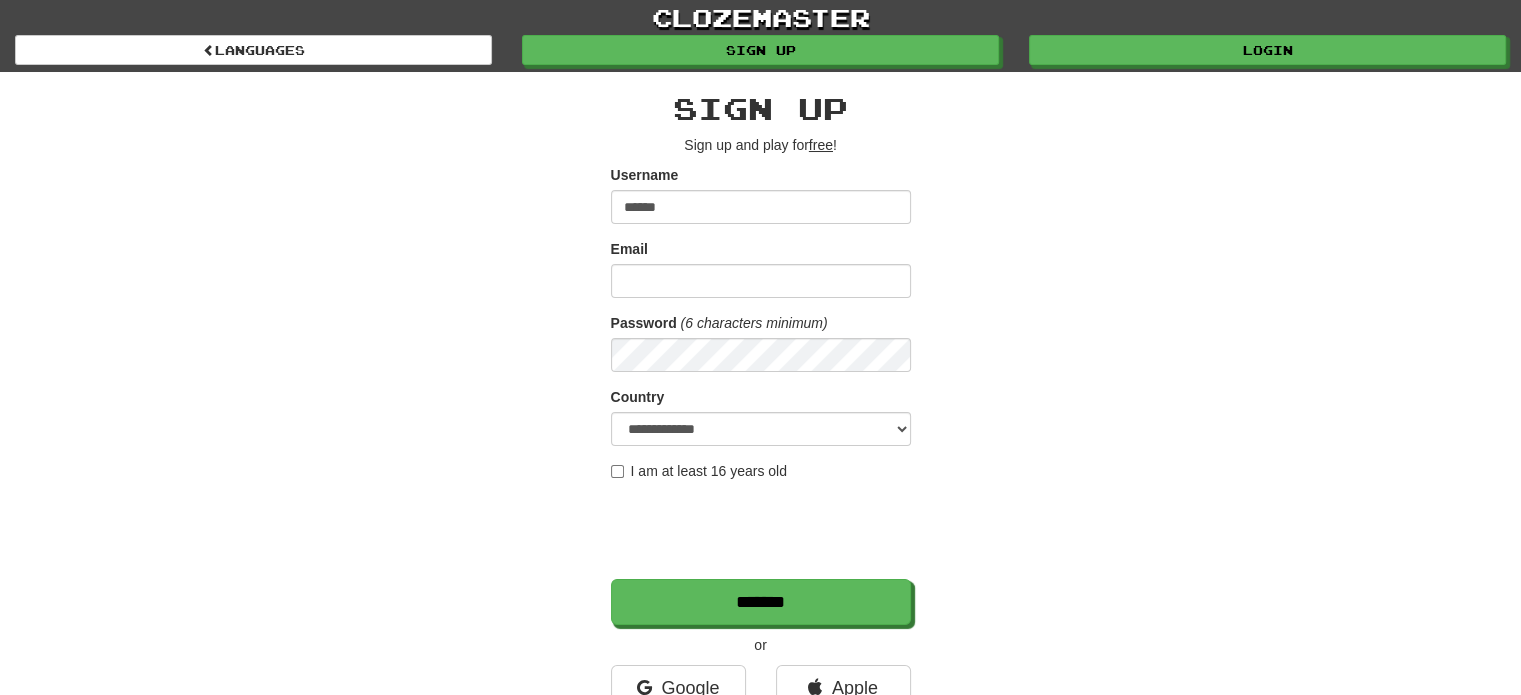 type on "*****" 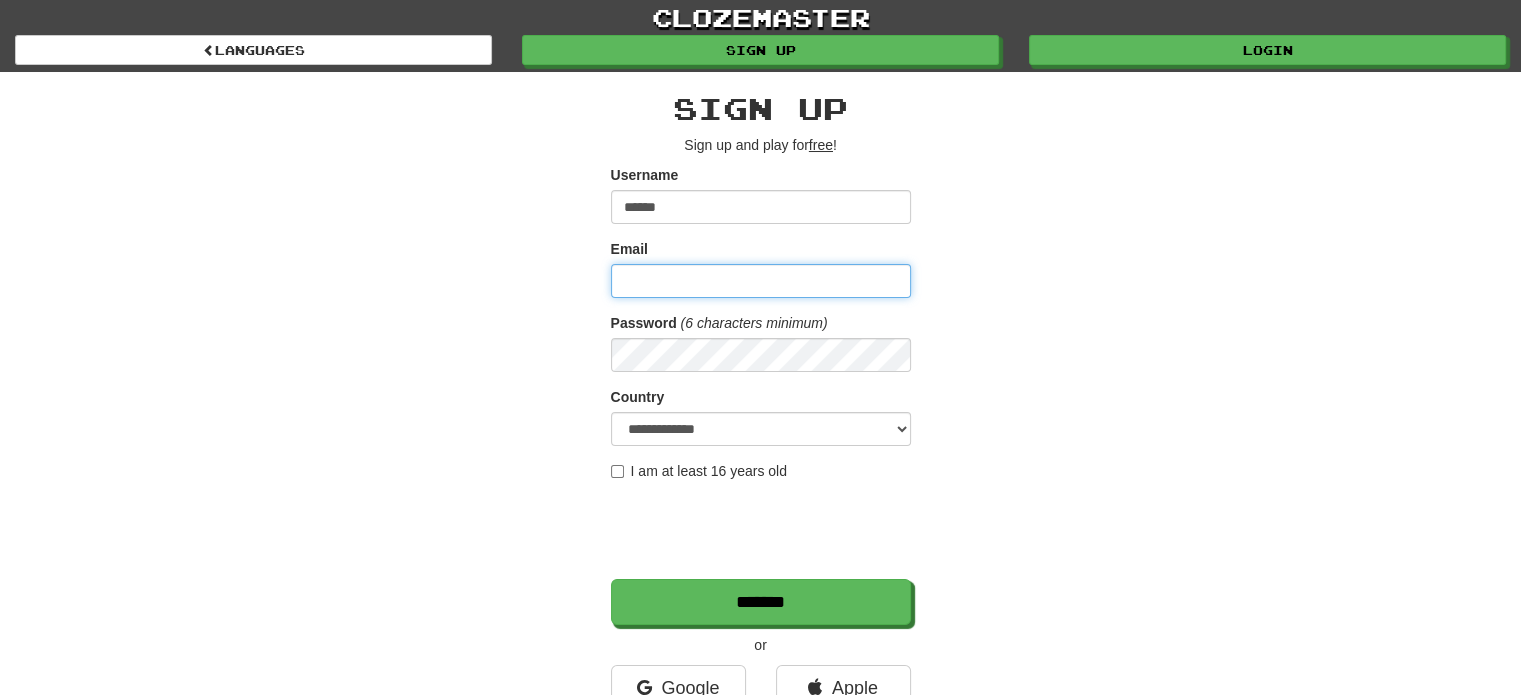click on "Email" at bounding box center [761, 281] 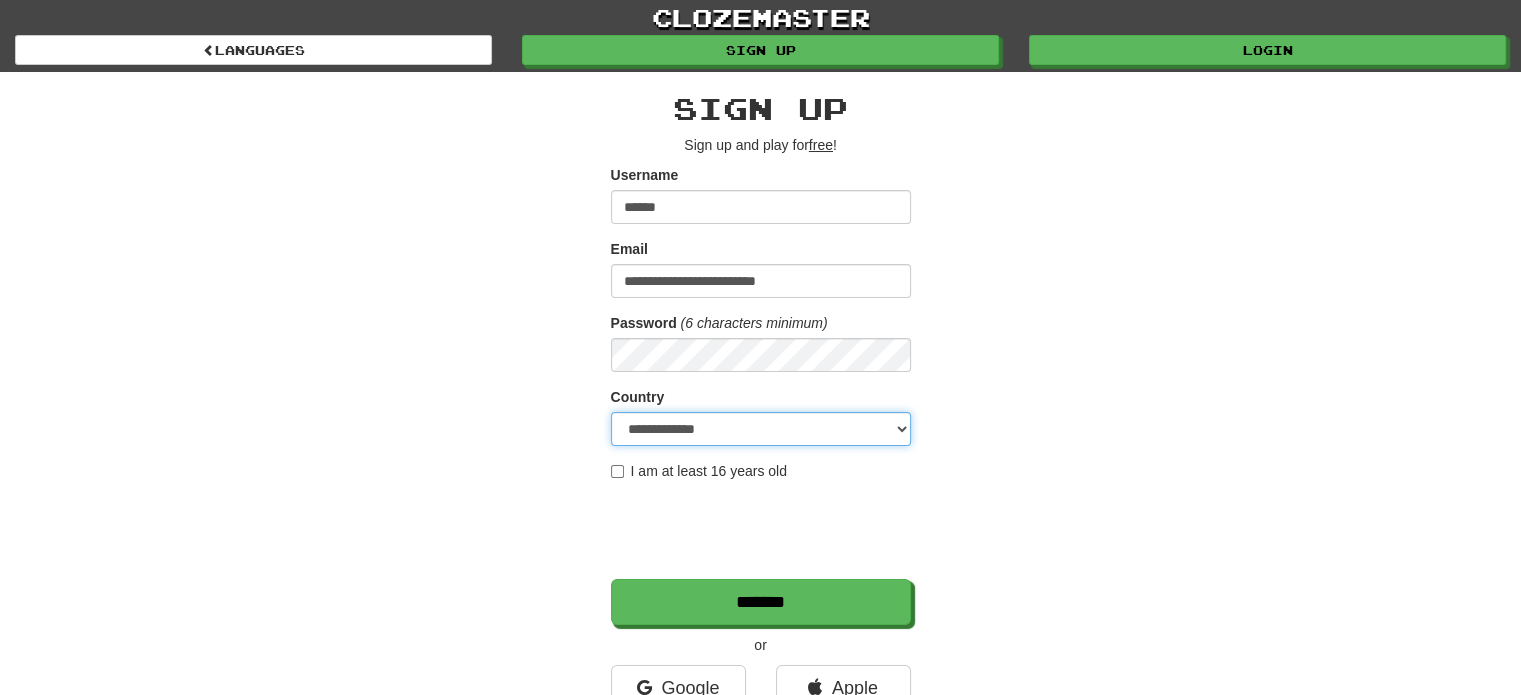 click on "**********" at bounding box center [761, 429] 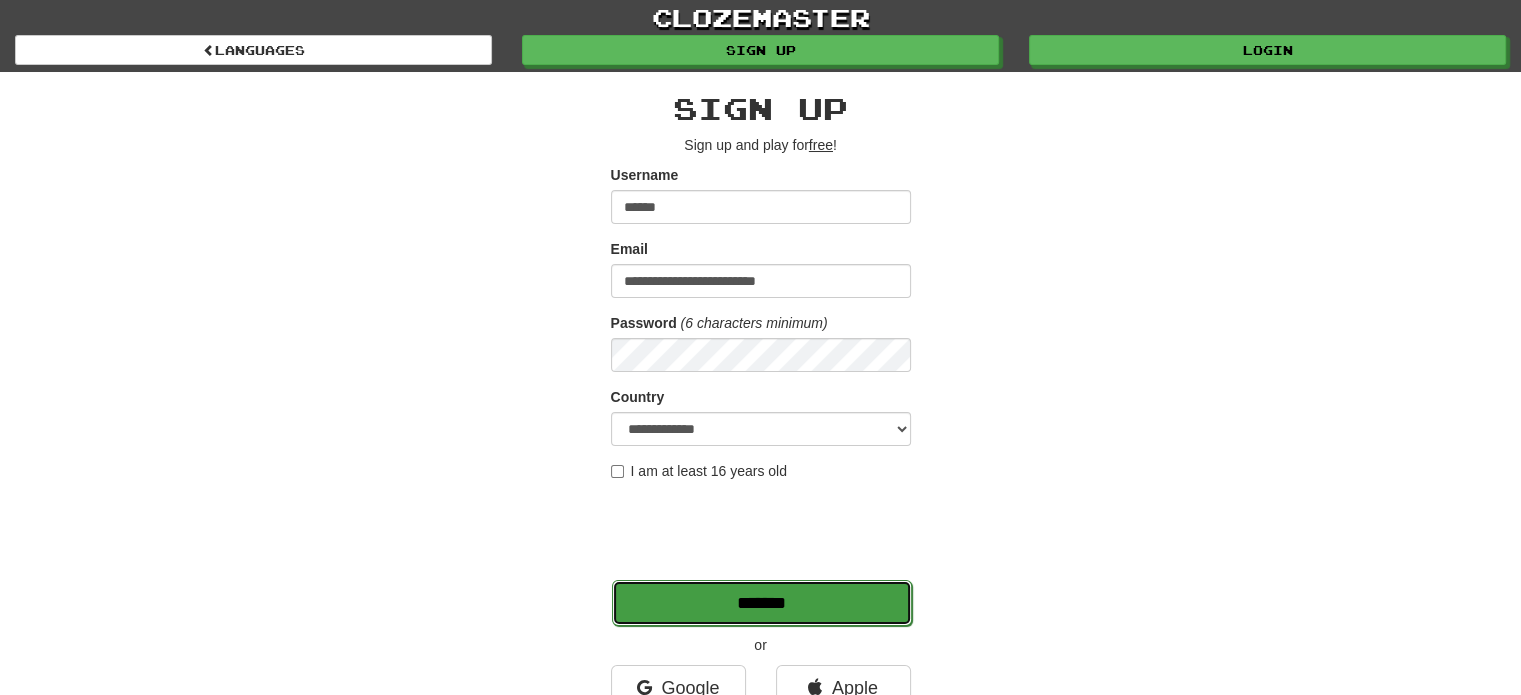 click on "*******" at bounding box center [762, 603] 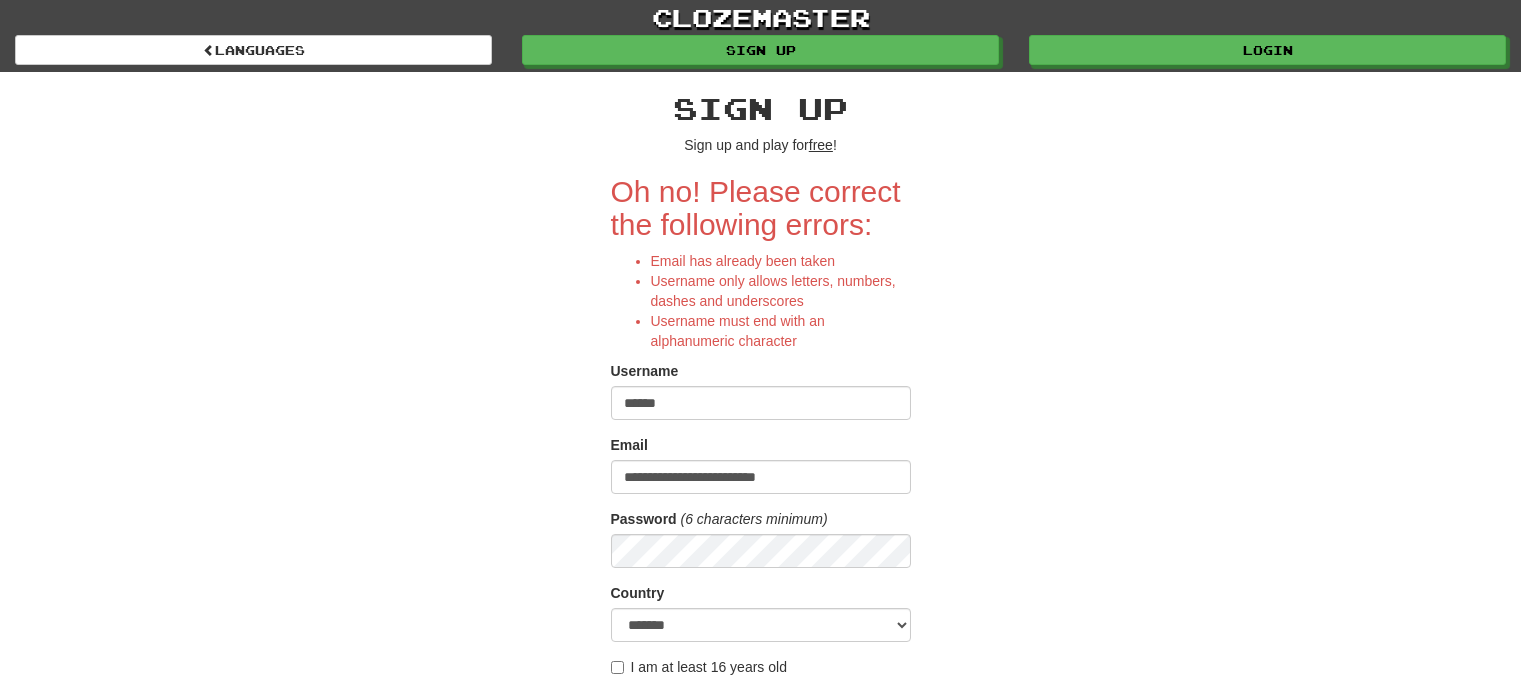 scroll, scrollTop: 0, scrollLeft: 0, axis: both 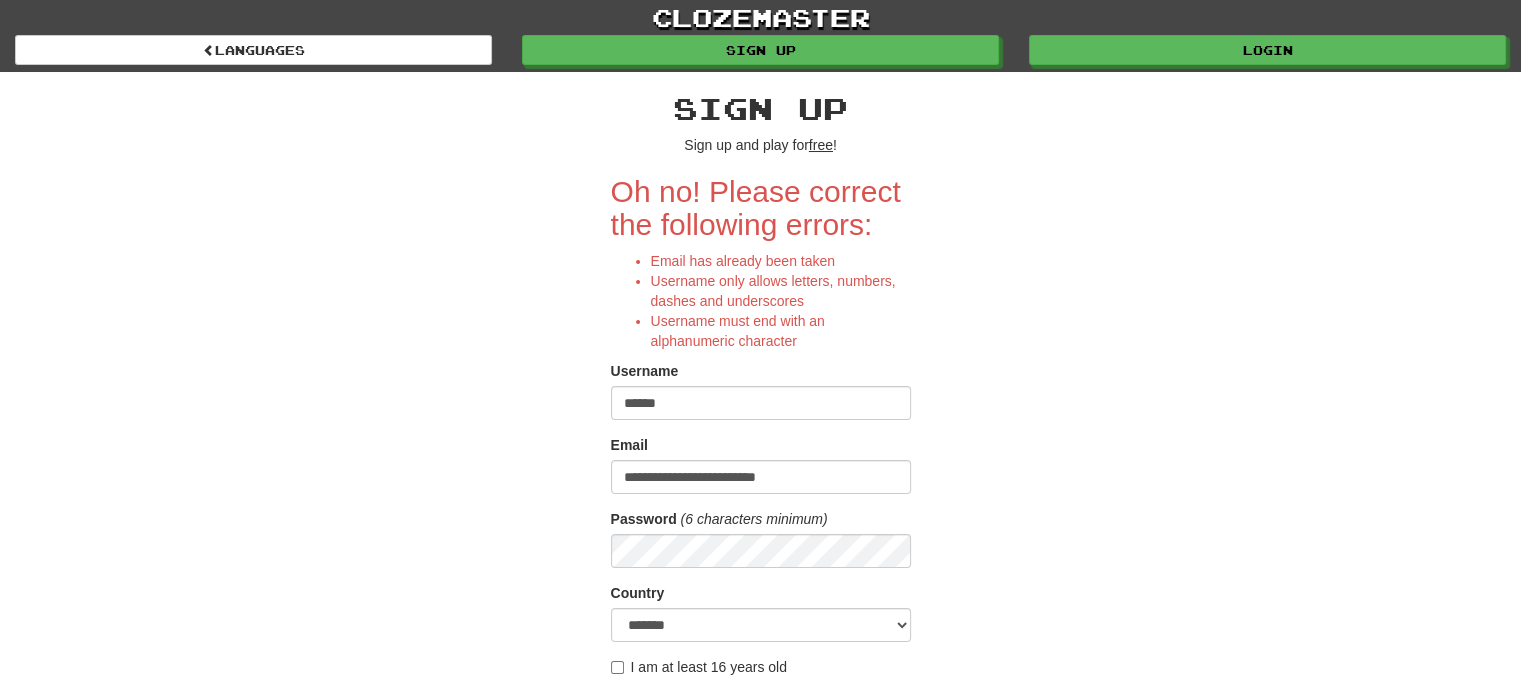 click on "*****" at bounding box center (761, 403) 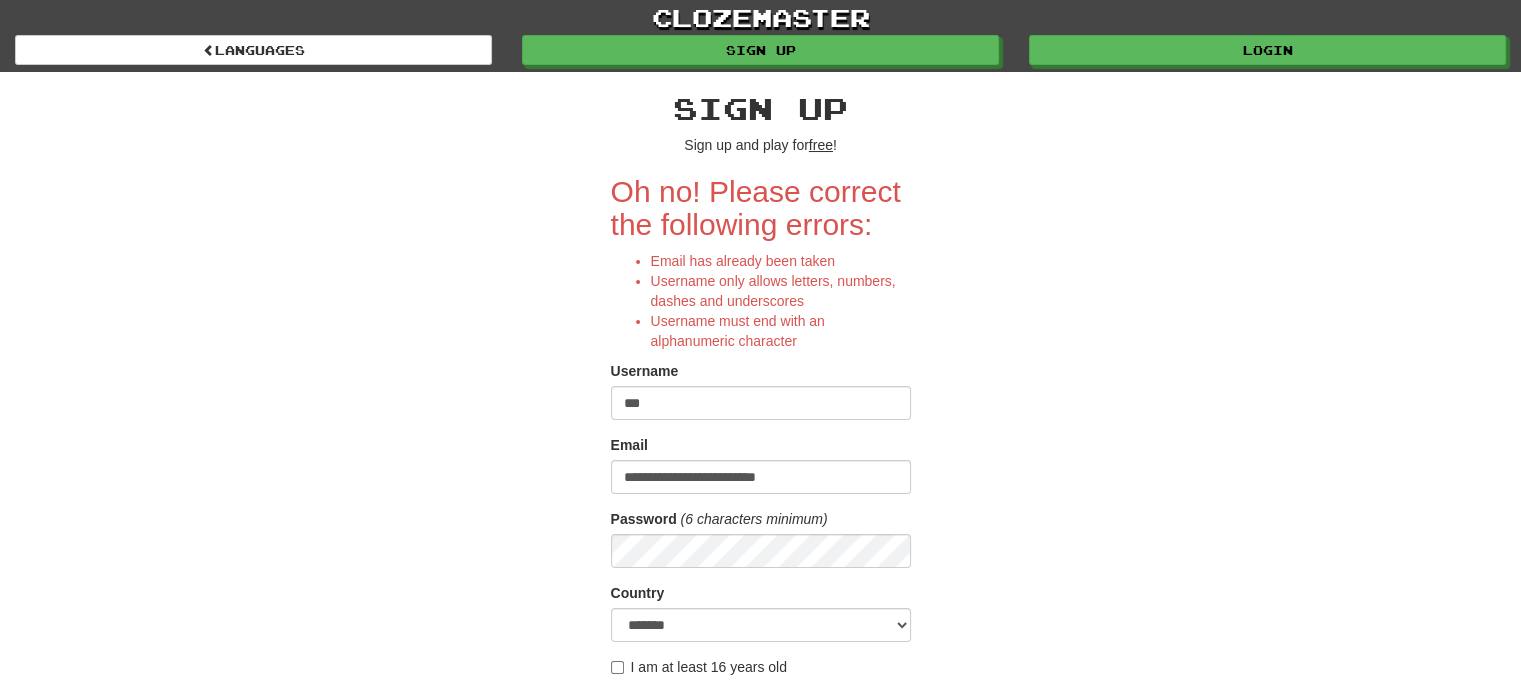 type on "*" 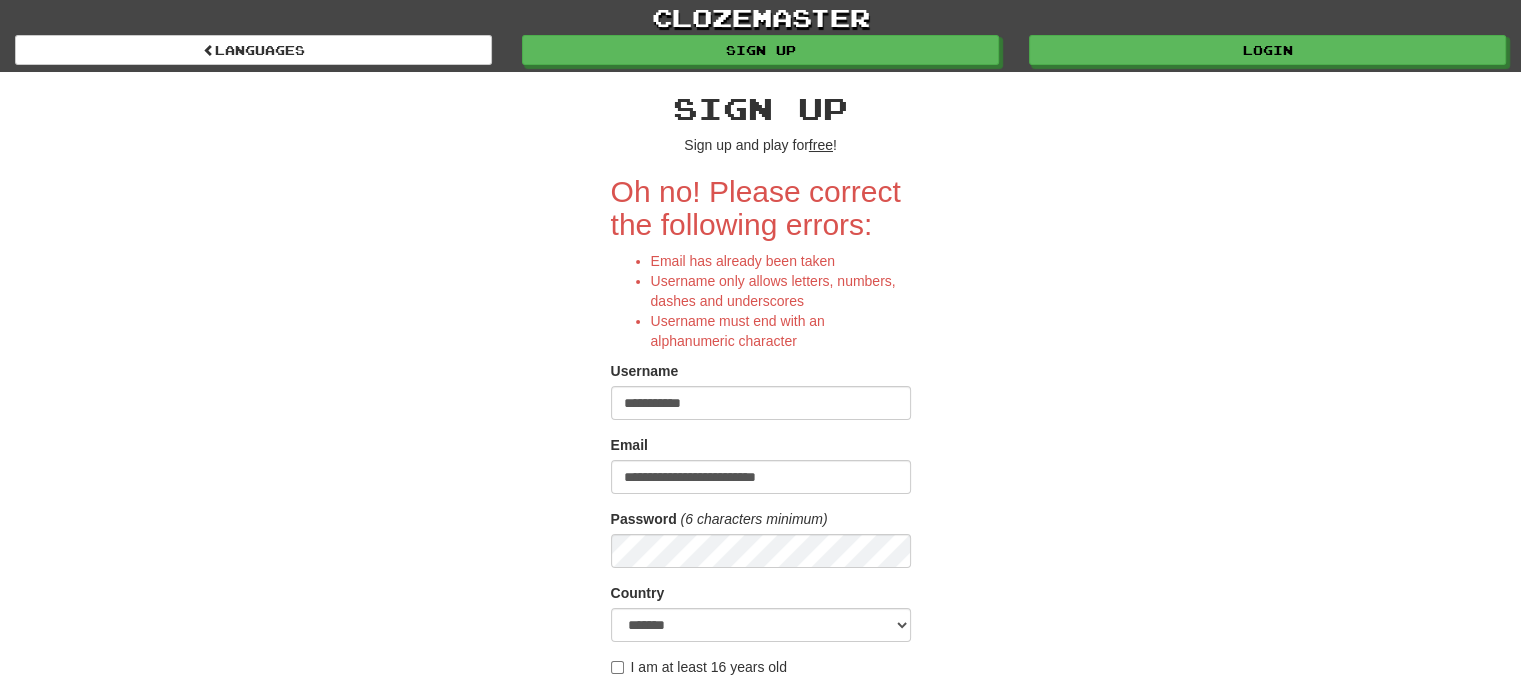 type on "**********" 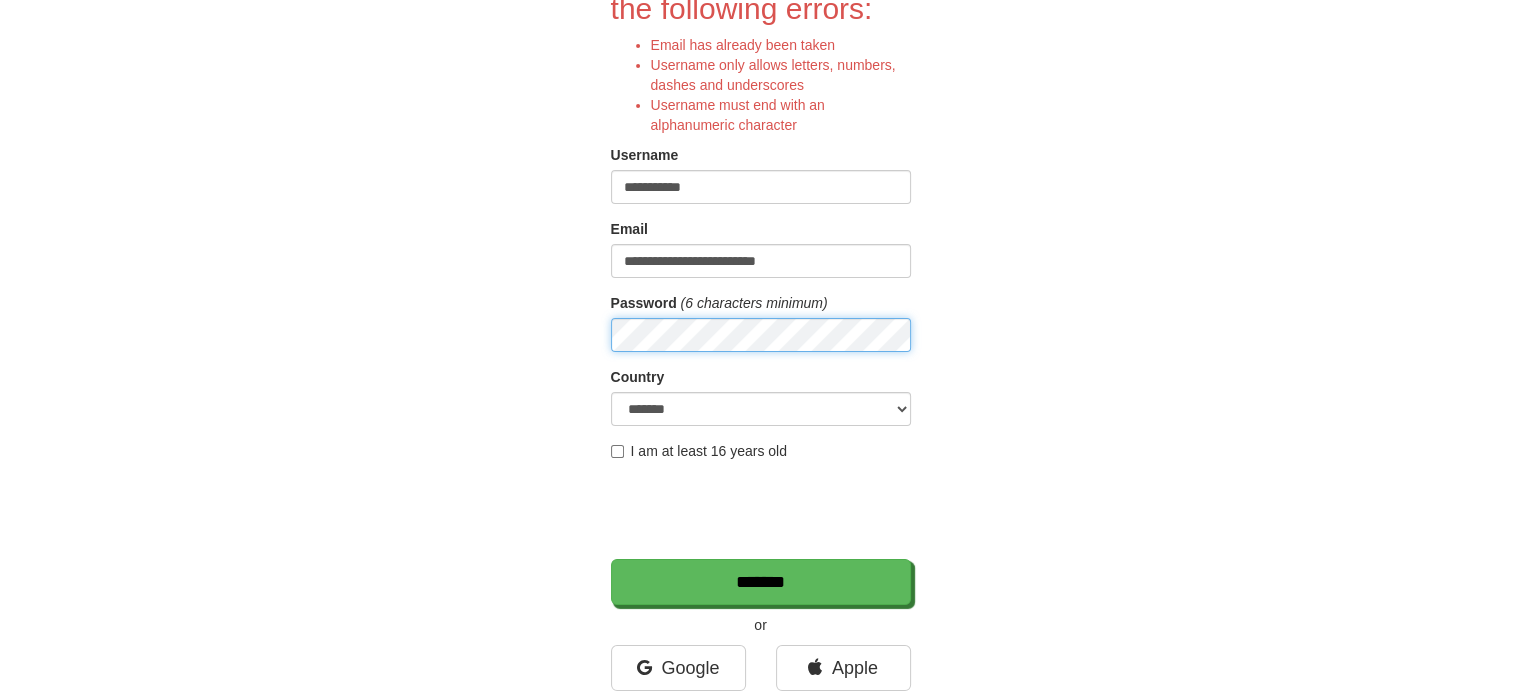 scroll, scrollTop: 226, scrollLeft: 0, axis: vertical 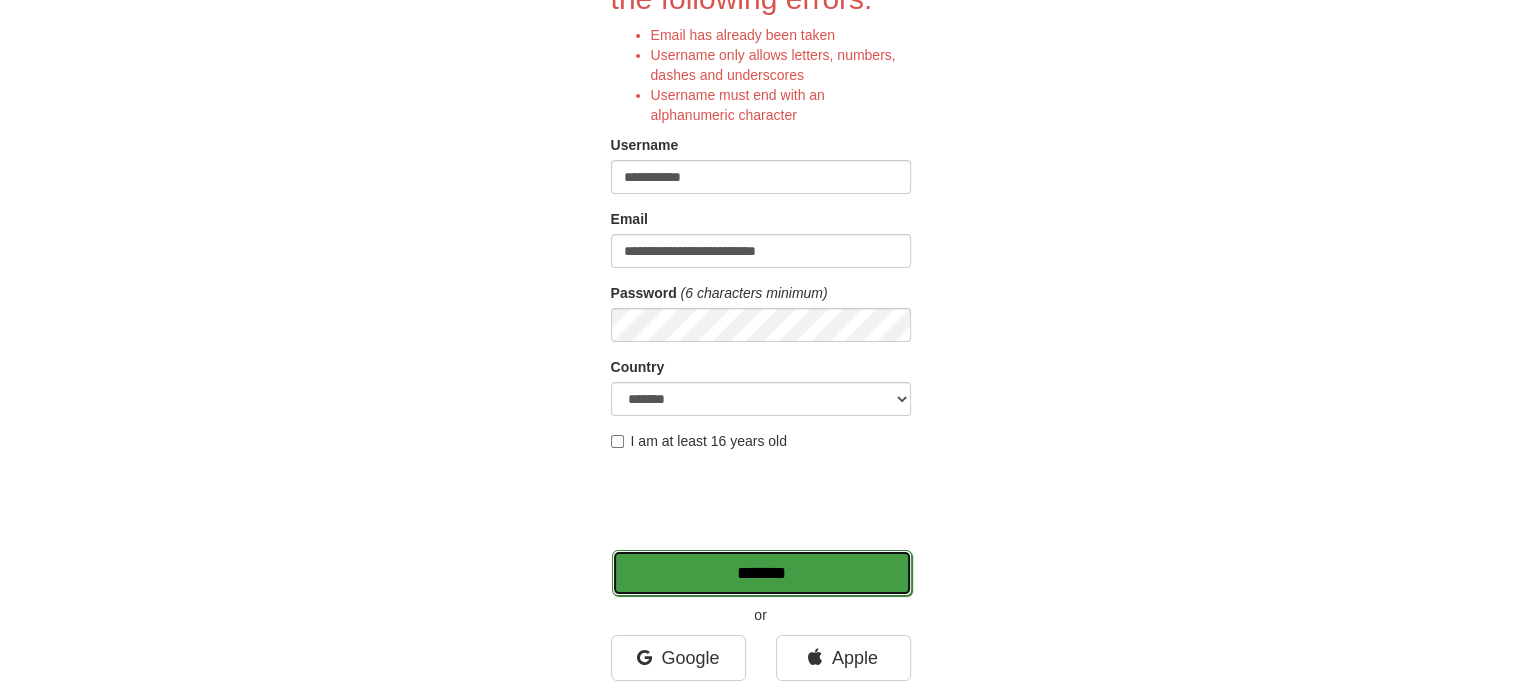 click on "*******" at bounding box center [762, 573] 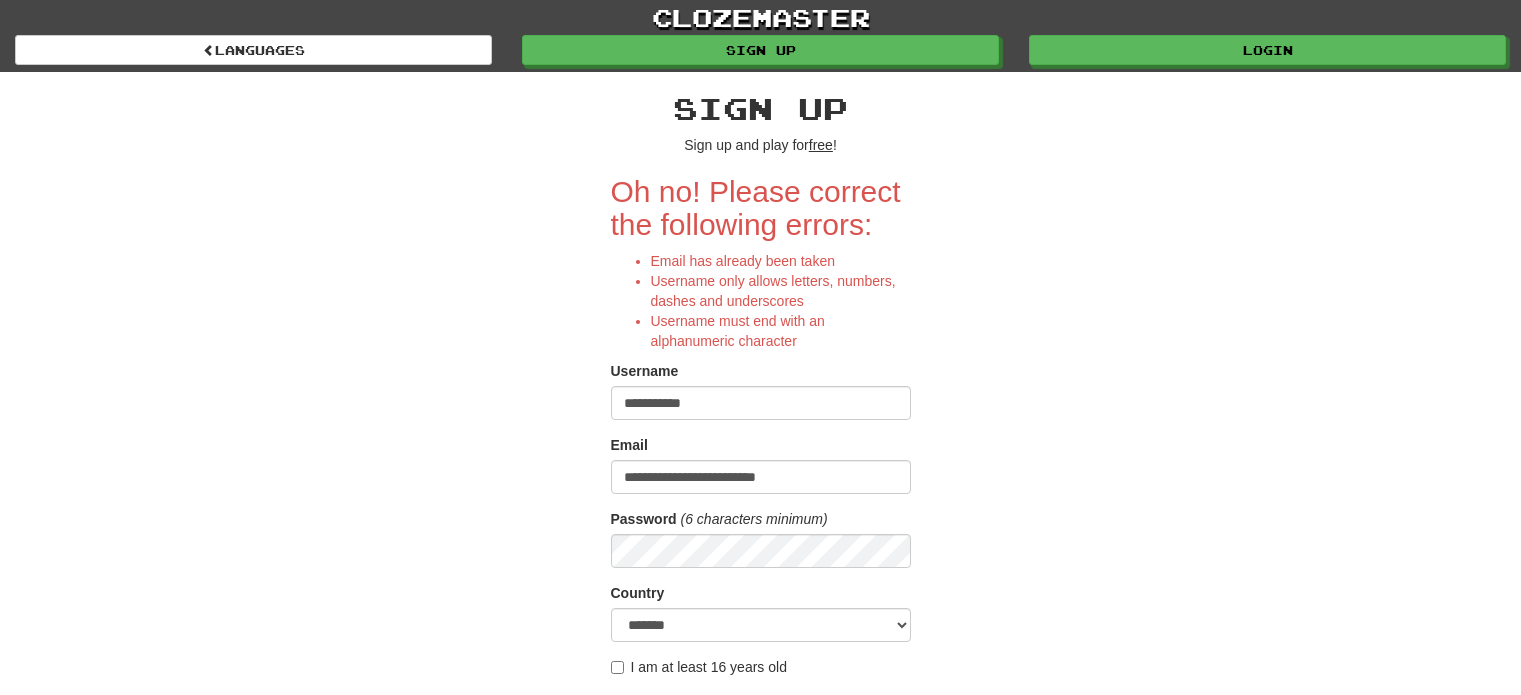 scroll, scrollTop: 0, scrollLeft: 0, axis: both 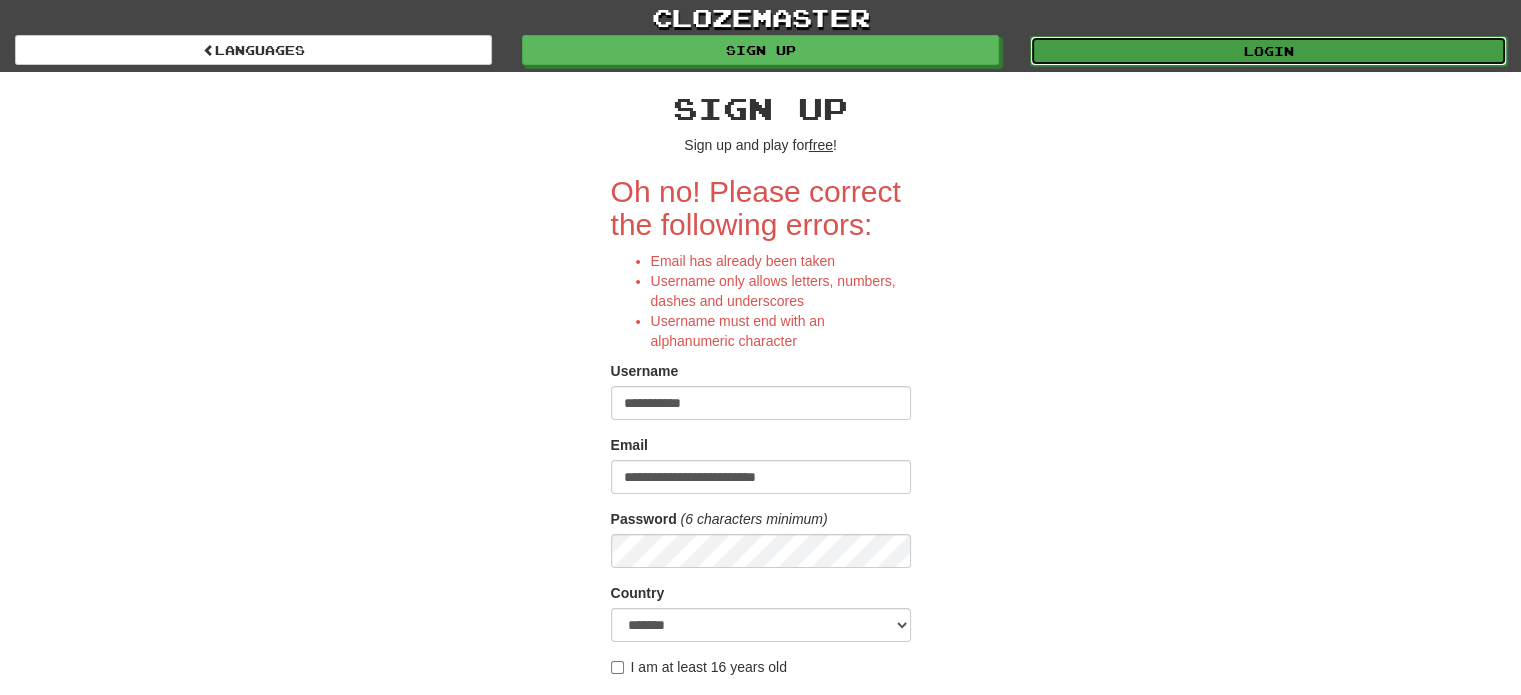 click on "Login" at bounding box center (1268, 51) 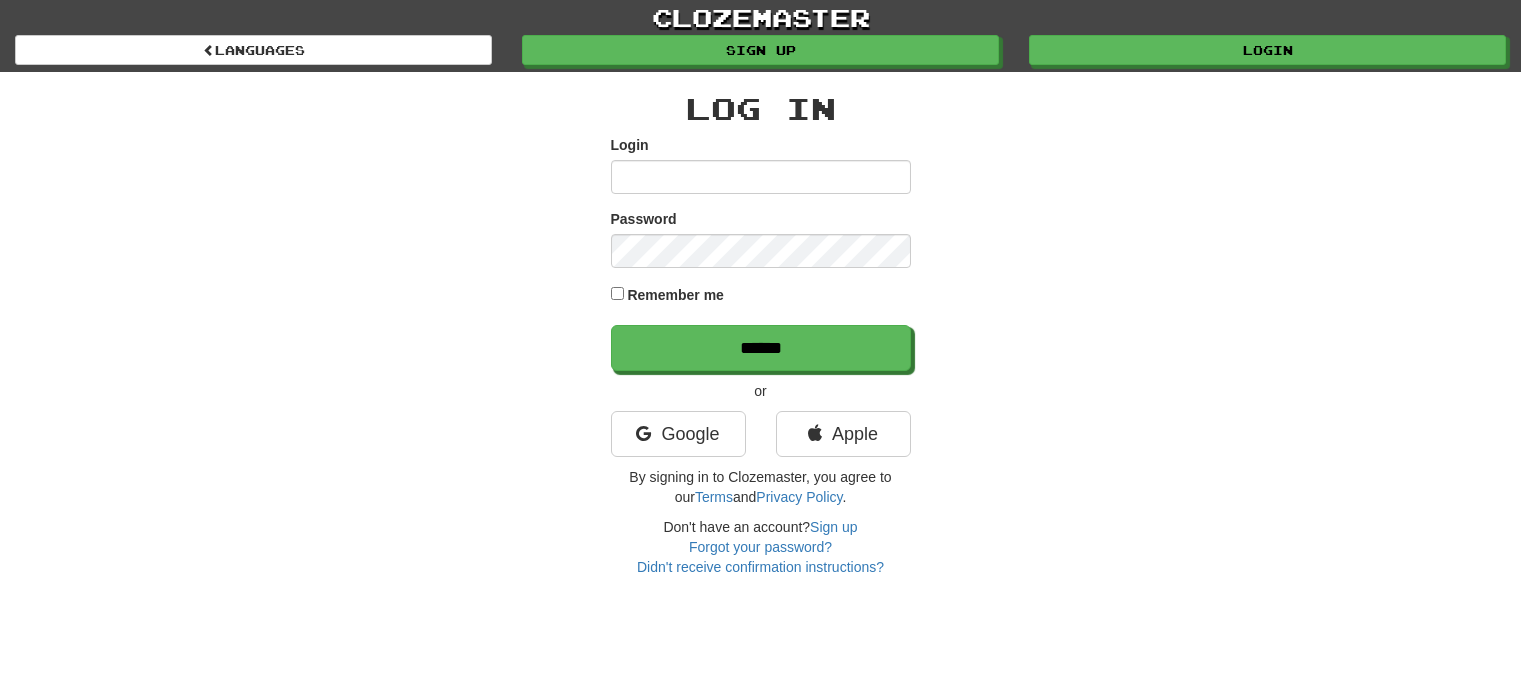 scroll, scrollTop: 0, scrollLeft: 0, axis: both 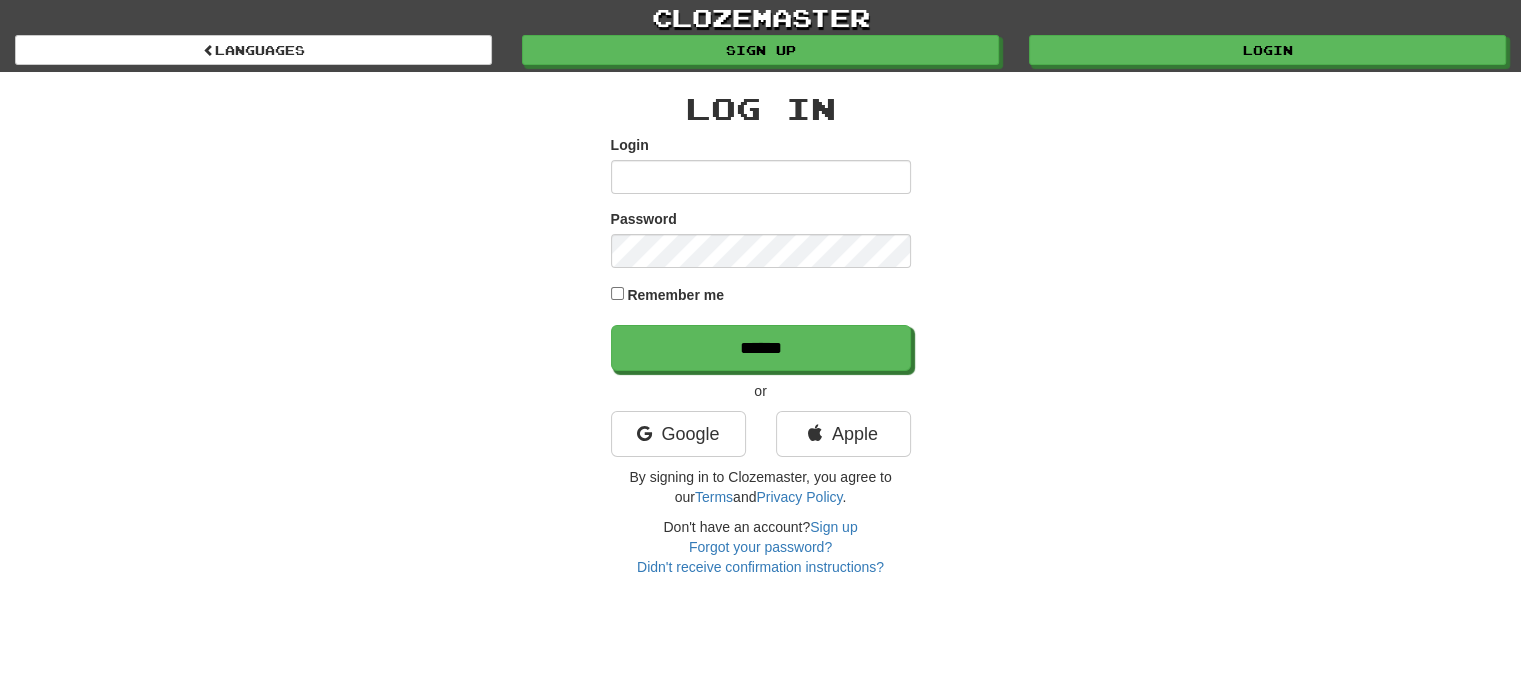 click on "Login" at bounding box center (761, 177) 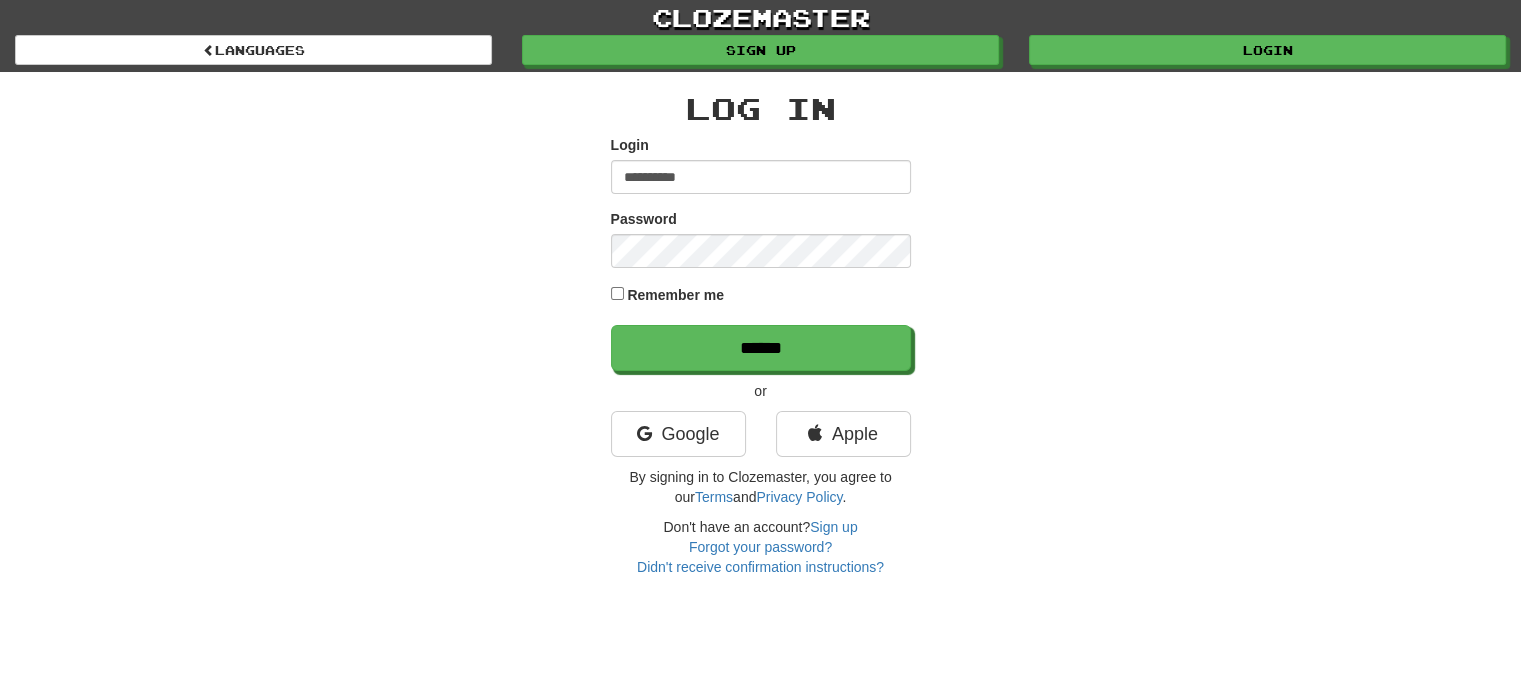 type on "**********" 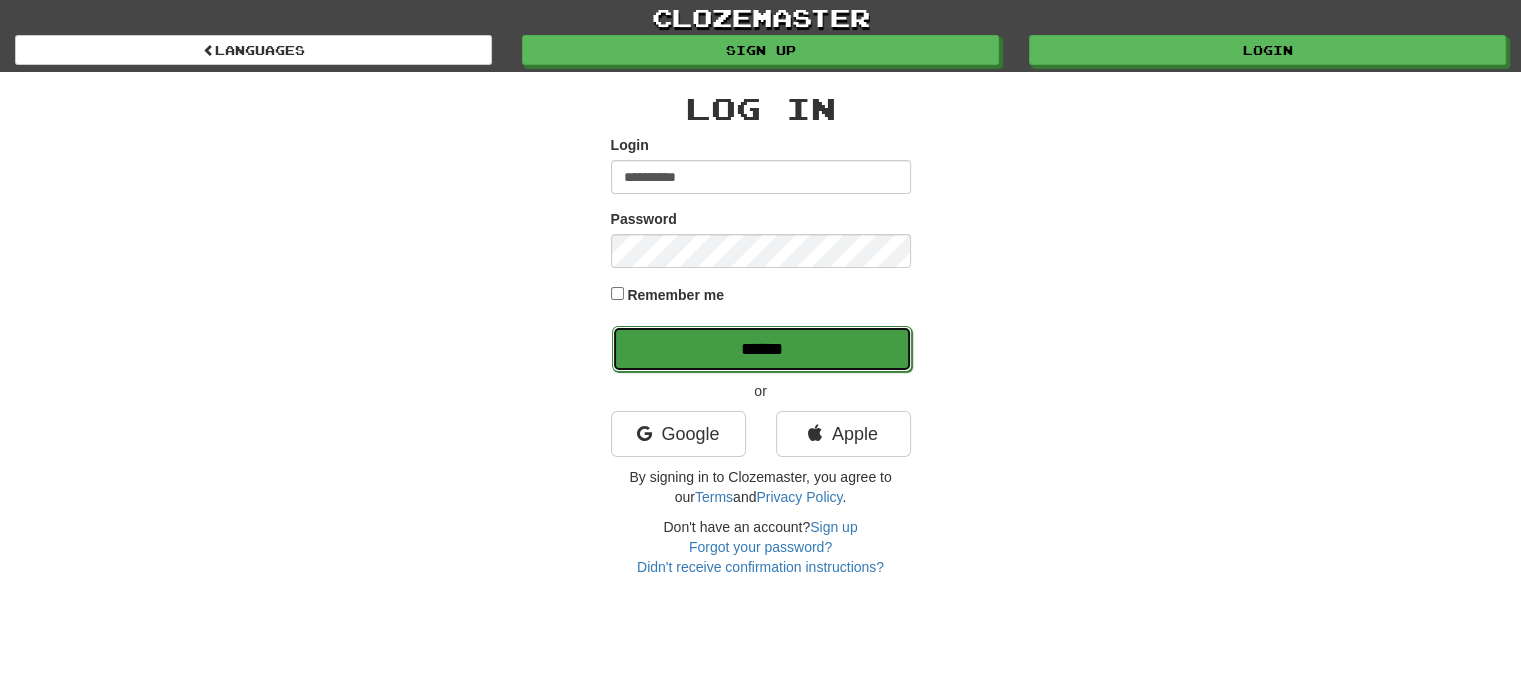 click on "******" at bounding box center [762, 349] 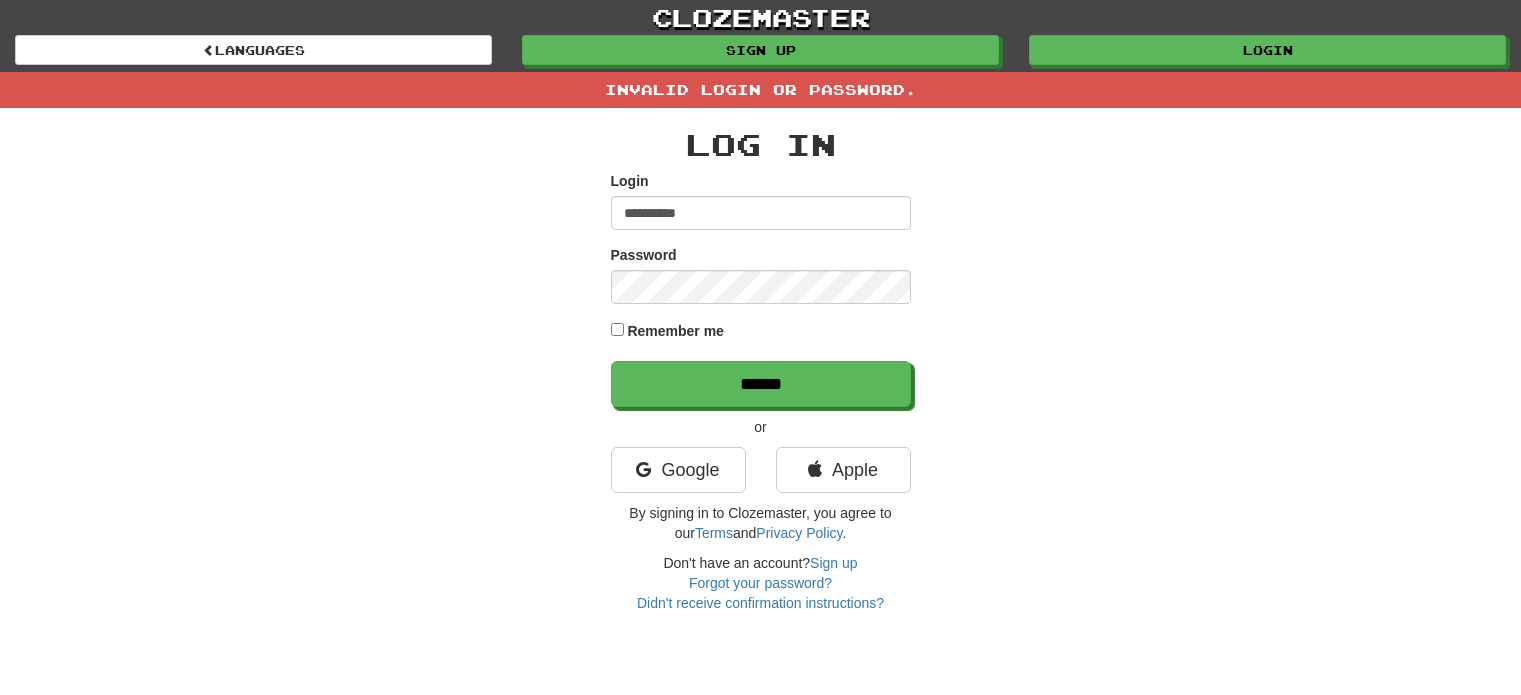 scroll, scrollTop: 0, scrollLeft: 0, axis: both 